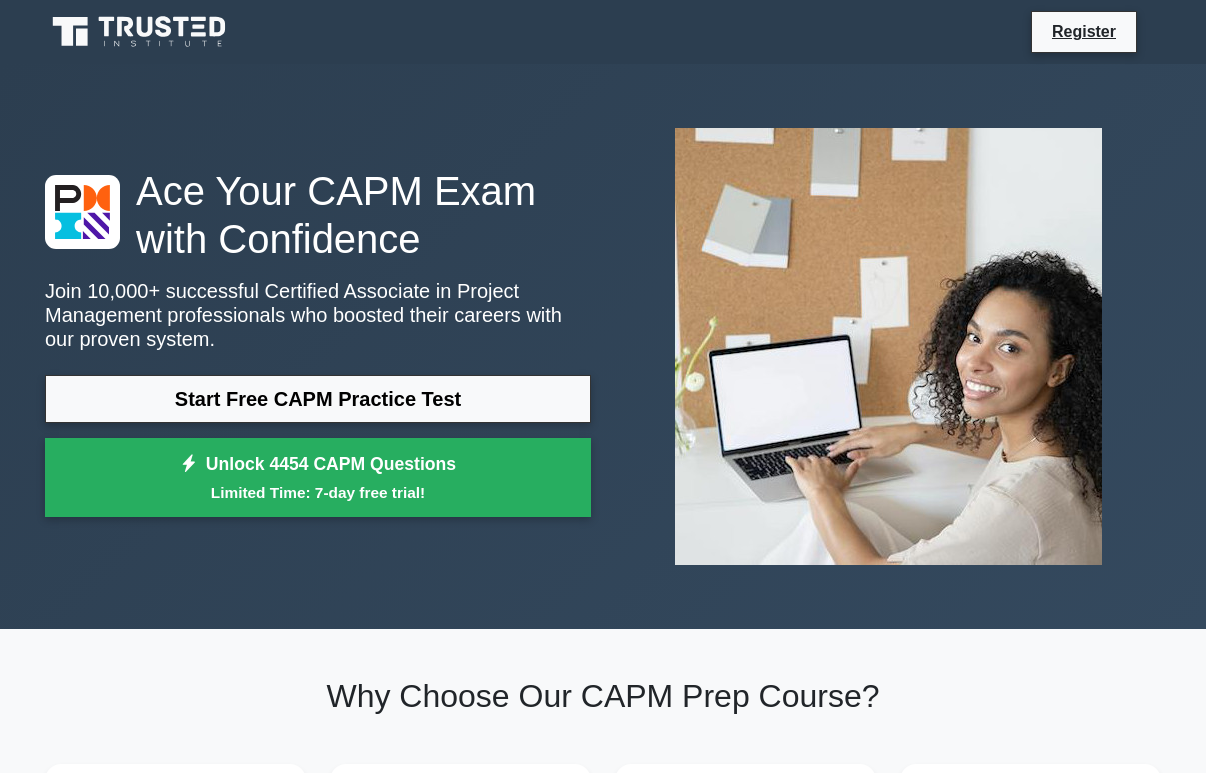 scroll, scrollTop: 0, scrollLeft: 0, axis: both 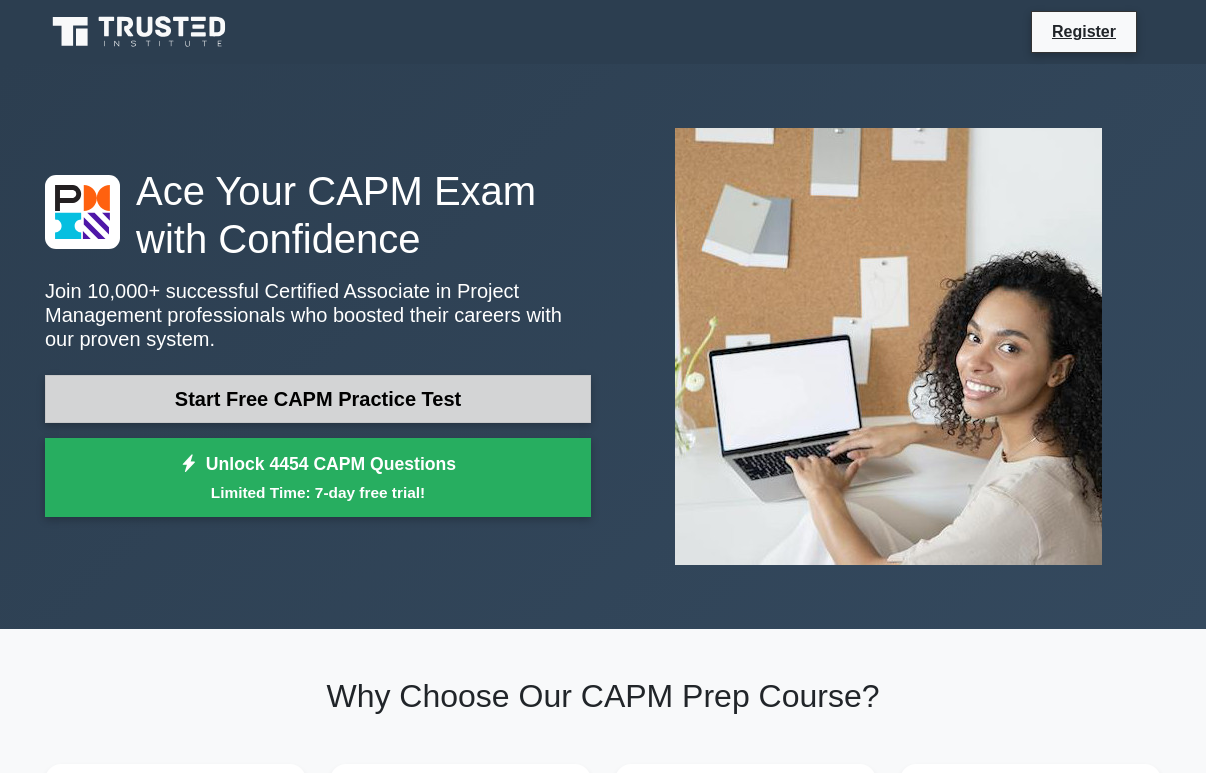 click on "Start Free CAPM Practice Test" at bounding box center [318, 399] 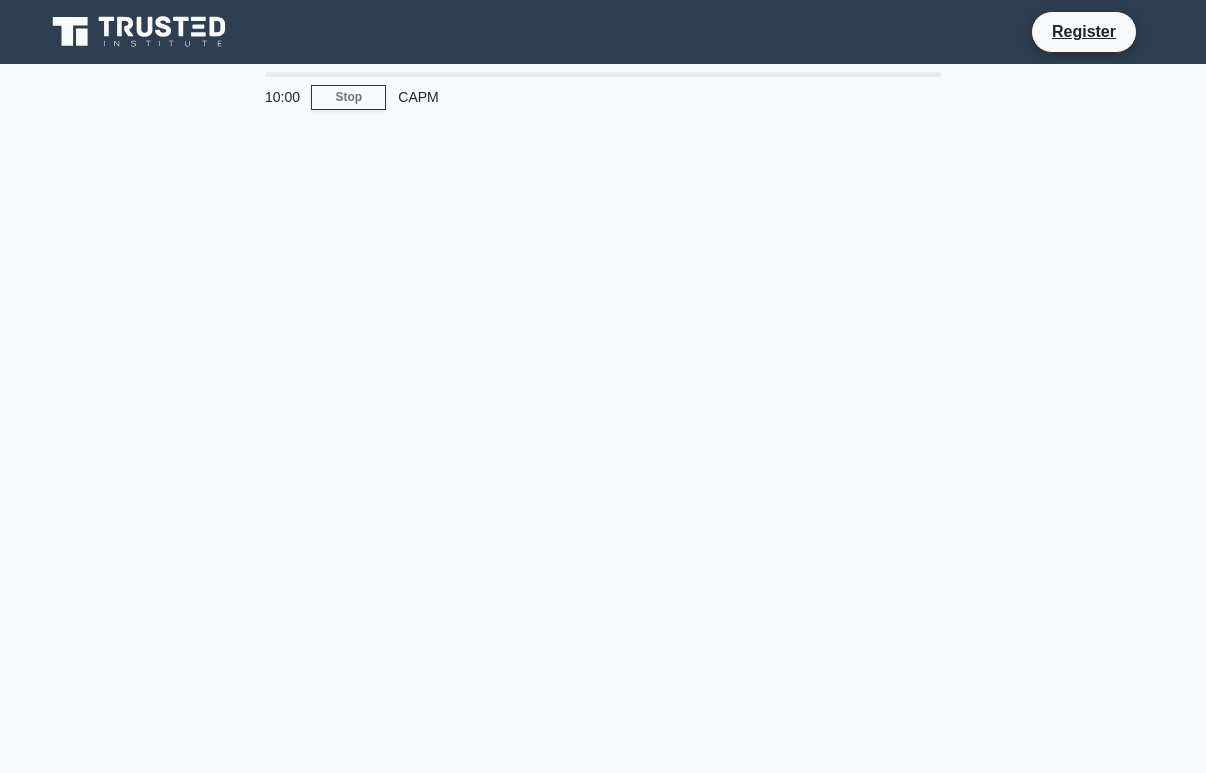 scroll, scrollTop: 0, scrollLeft: 0, axis: both 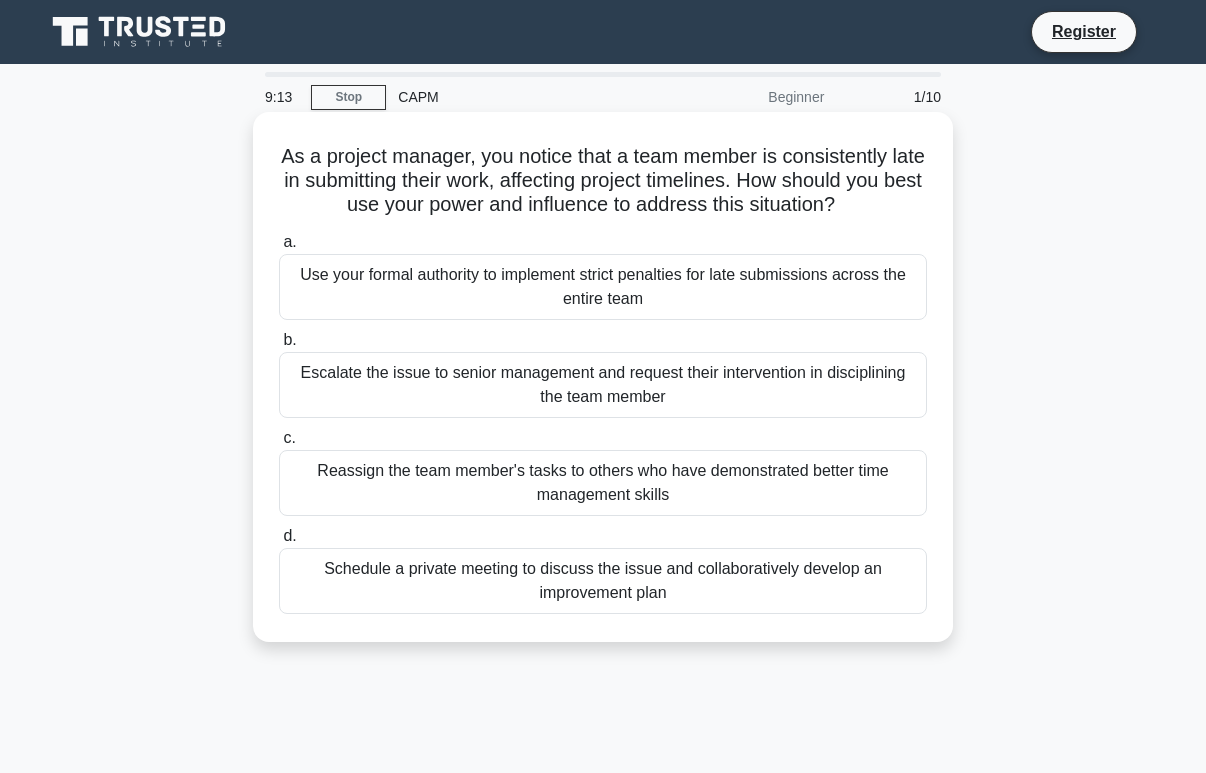 click on "Schedule a private meeting to discuss the issue and collaboratively develop an improvement plan" at bounding box center (603, 581) 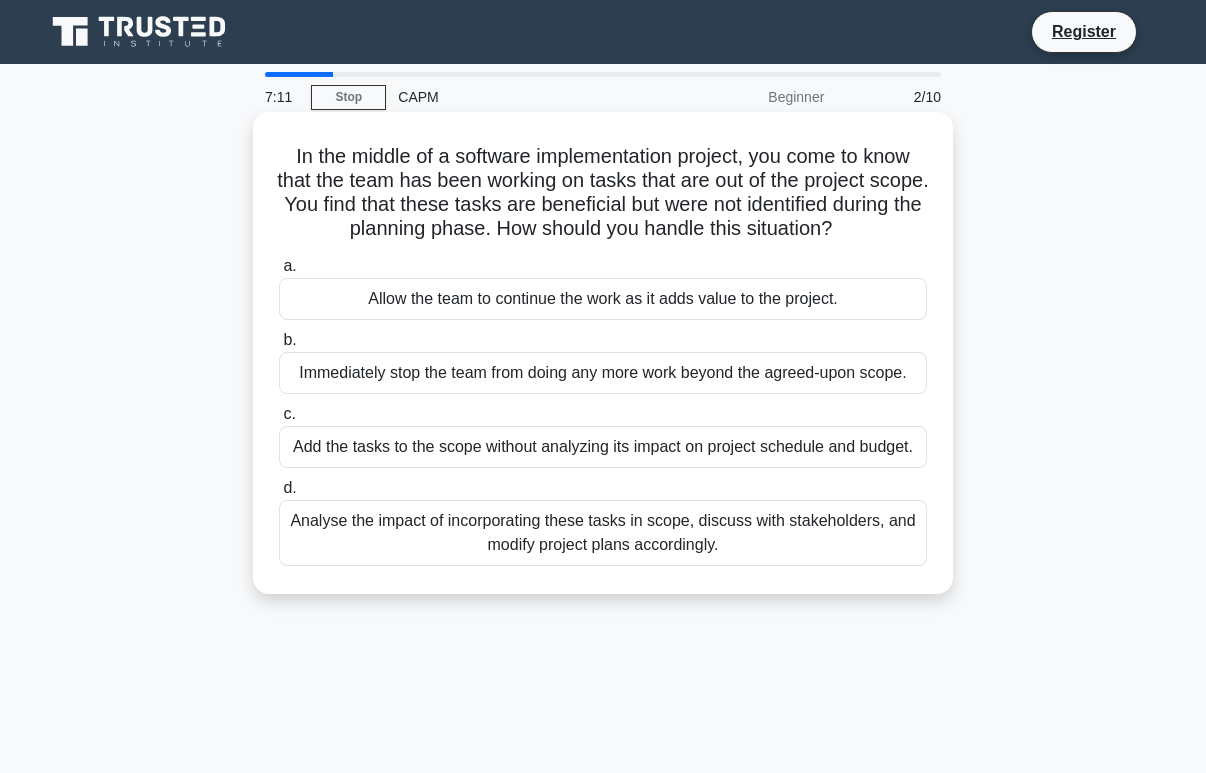 click on "Immediately stop the team from doing any more work beyond the agreed-upon scope." at bounding box center (603, 373) 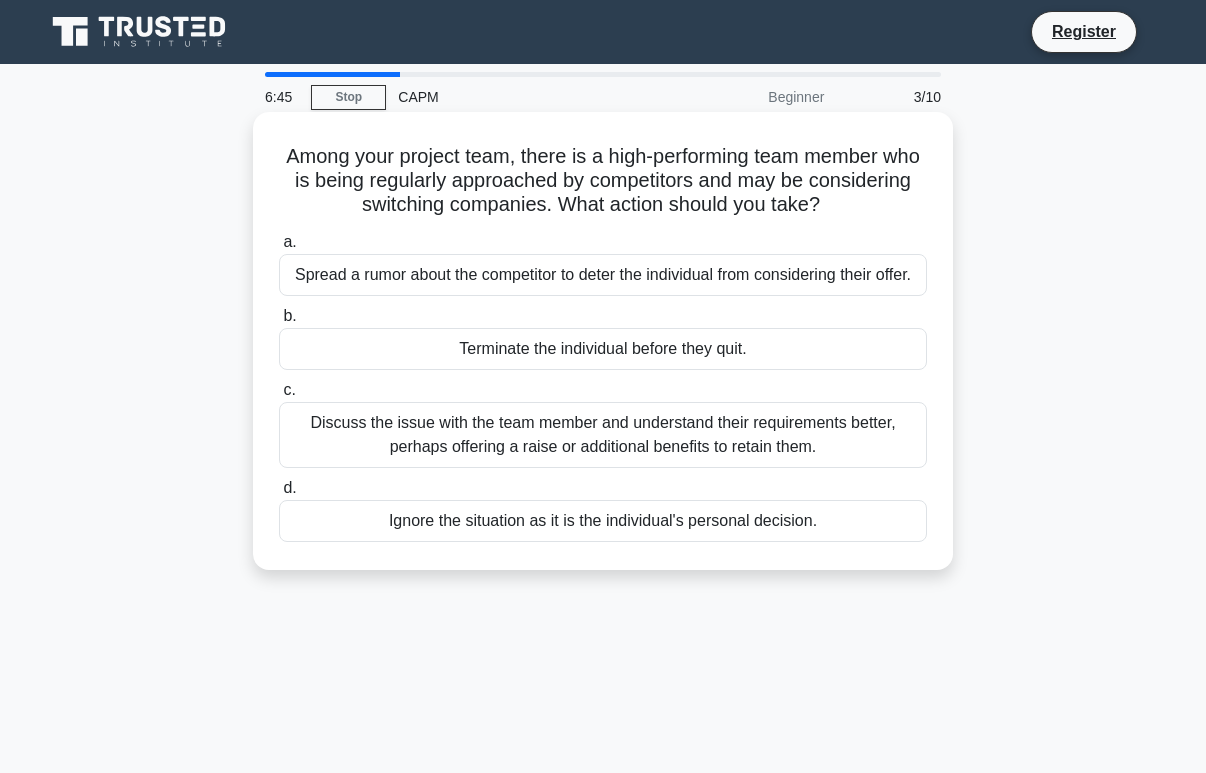 click on "Discuss the issue with the team member and understand their requirements better, perhaps offering a raise or additional benefits to retain them." at bounding box center (603, 435) 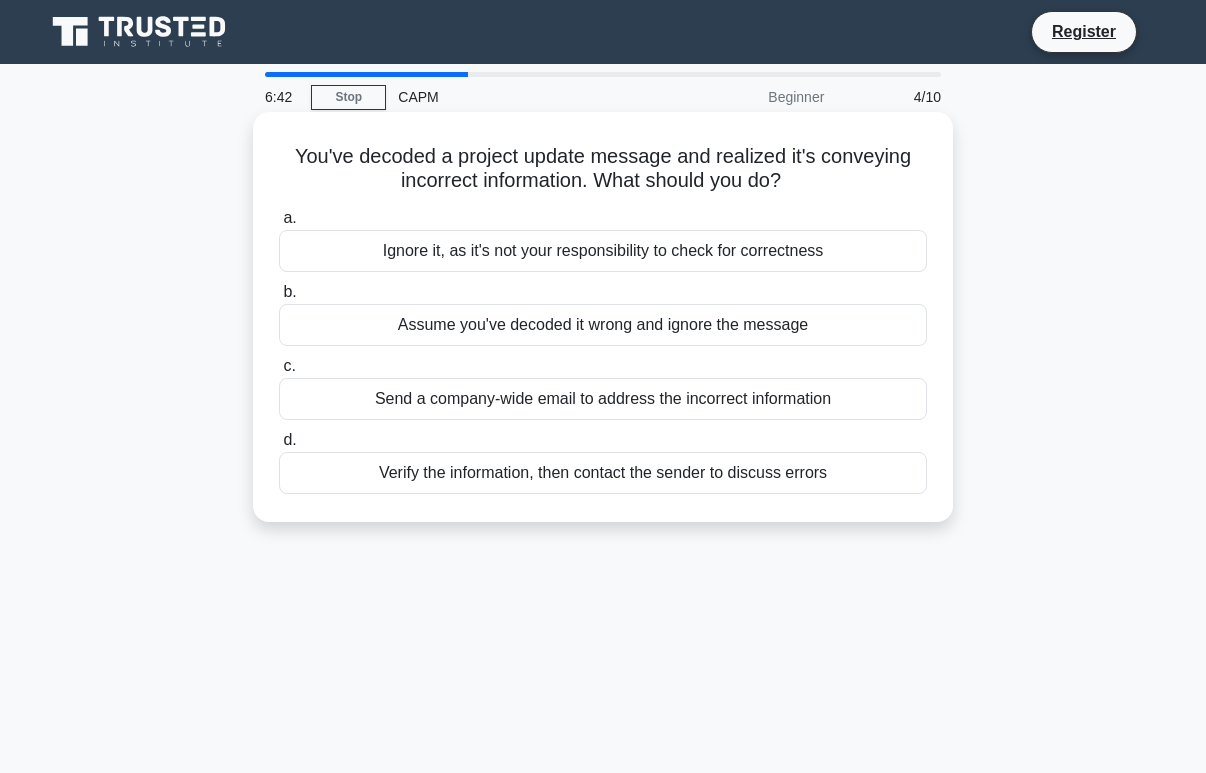 drag, startPoint x: 614, startPoint y: 271, endPoint x: 543, endPoint y: 236, distance: 79.15807 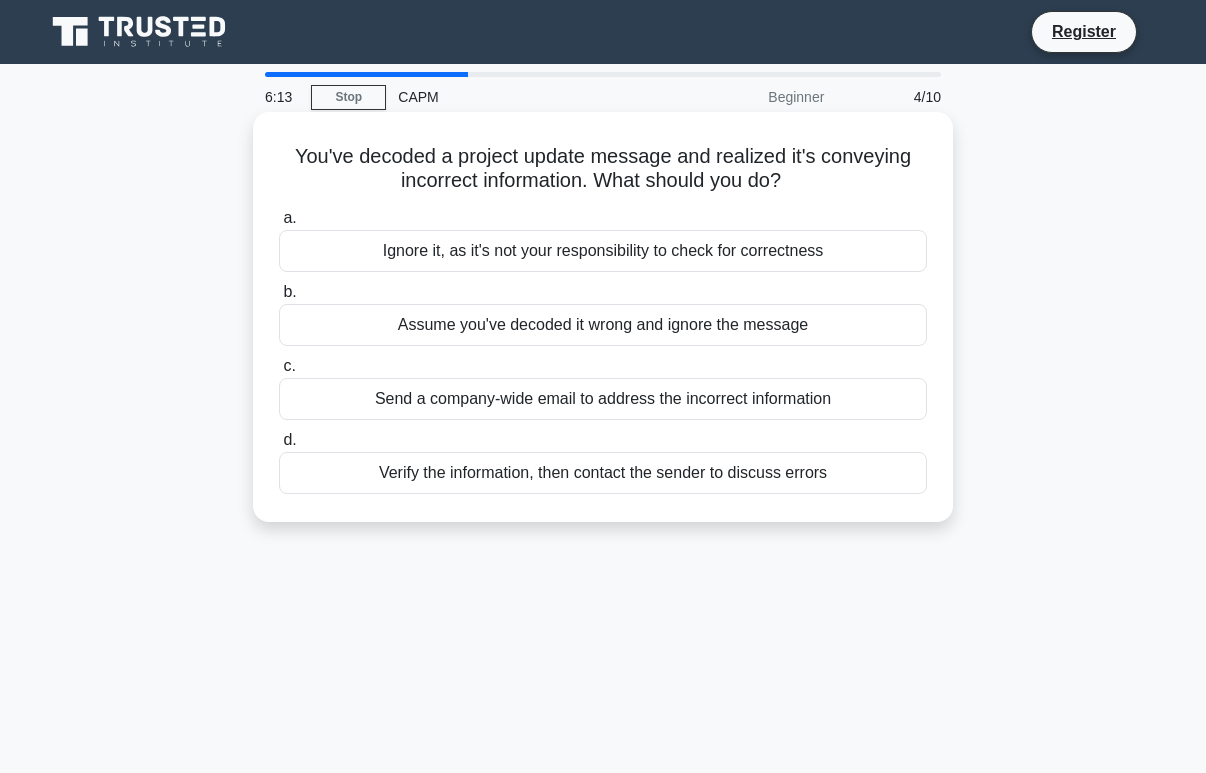 click on "Verify the information, then contact the sender to discuss errors" at bounding box center [603, 473] 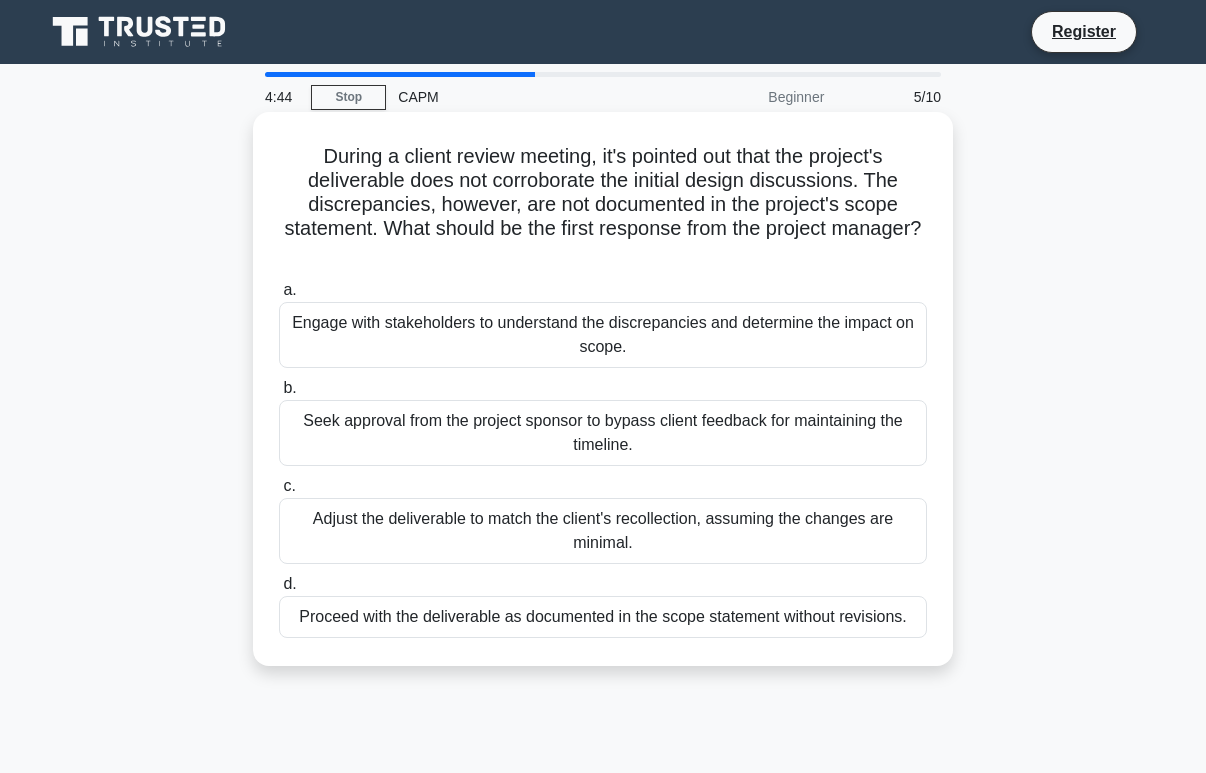 drag, startPoint x: 801, startPoint y: 478, endPoint x: 769, endPoint y: 288, distance: 192.67589 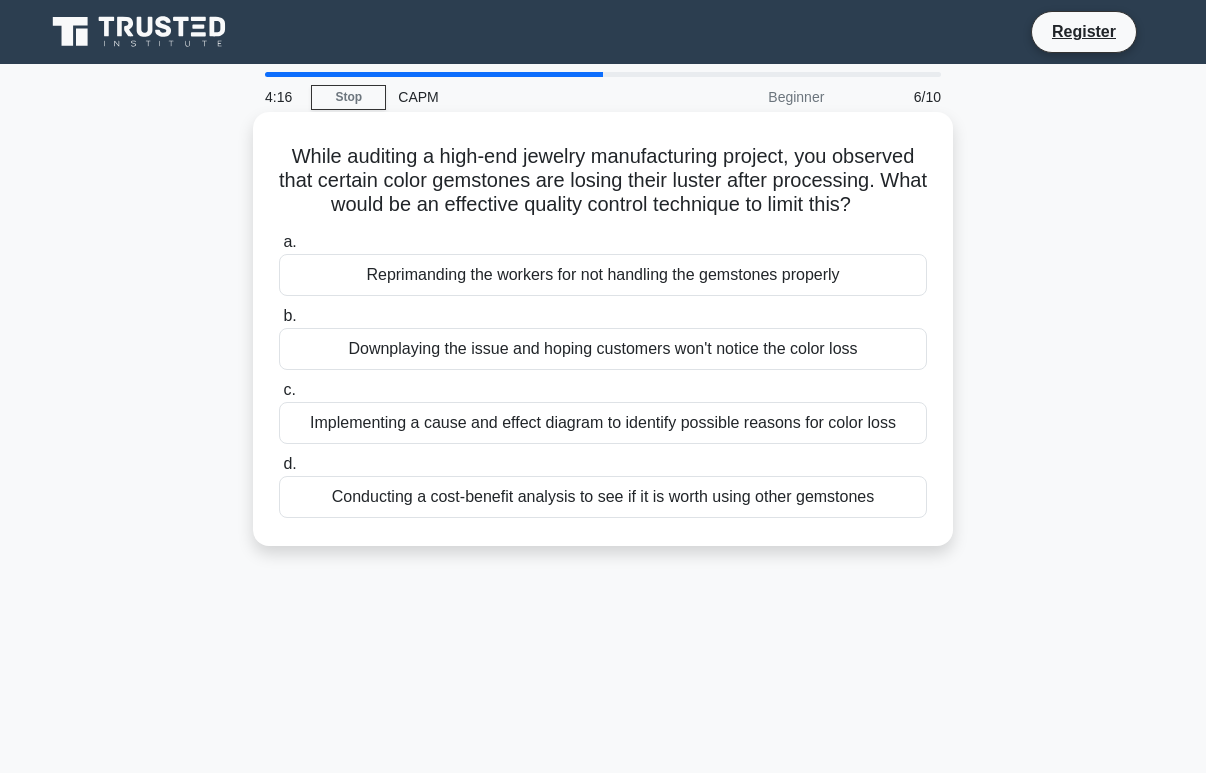 click on "Implementing a cause and effect diagram to identify possible reasons for color loss" at bounding box center [603, 423] 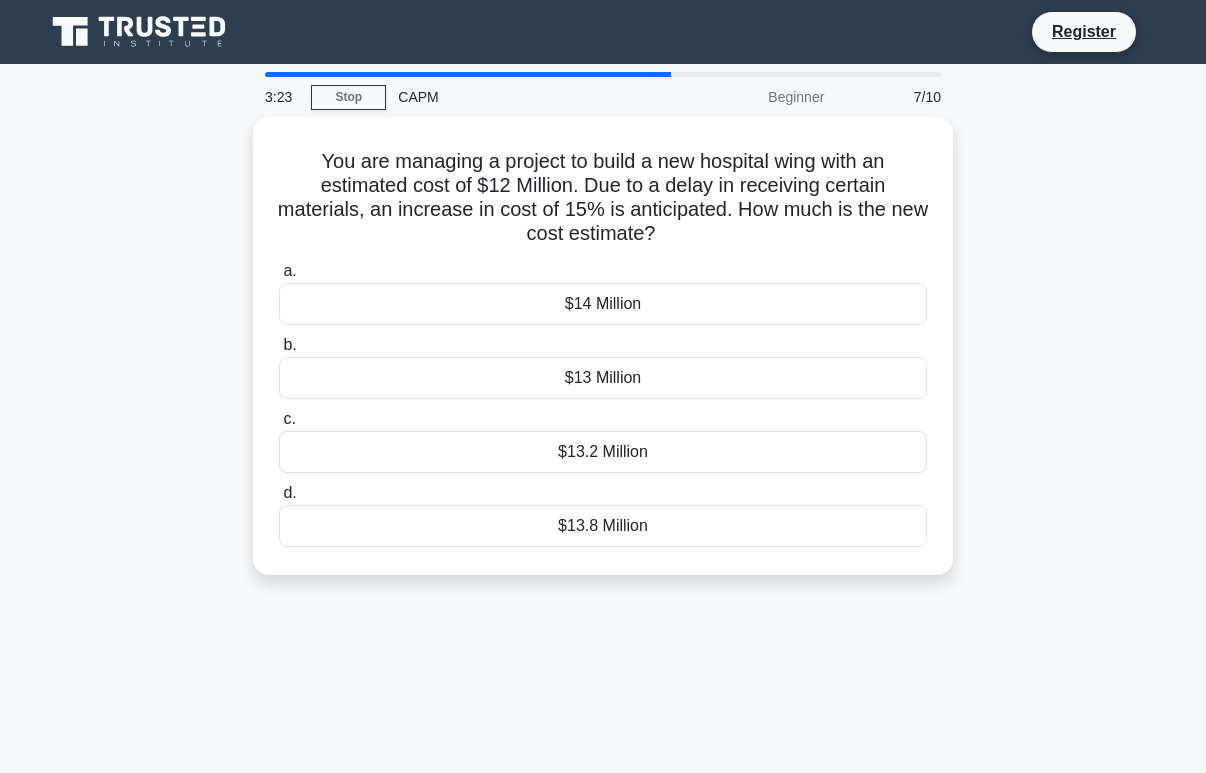 click on "CAPM" at bounding box center [523, 97] 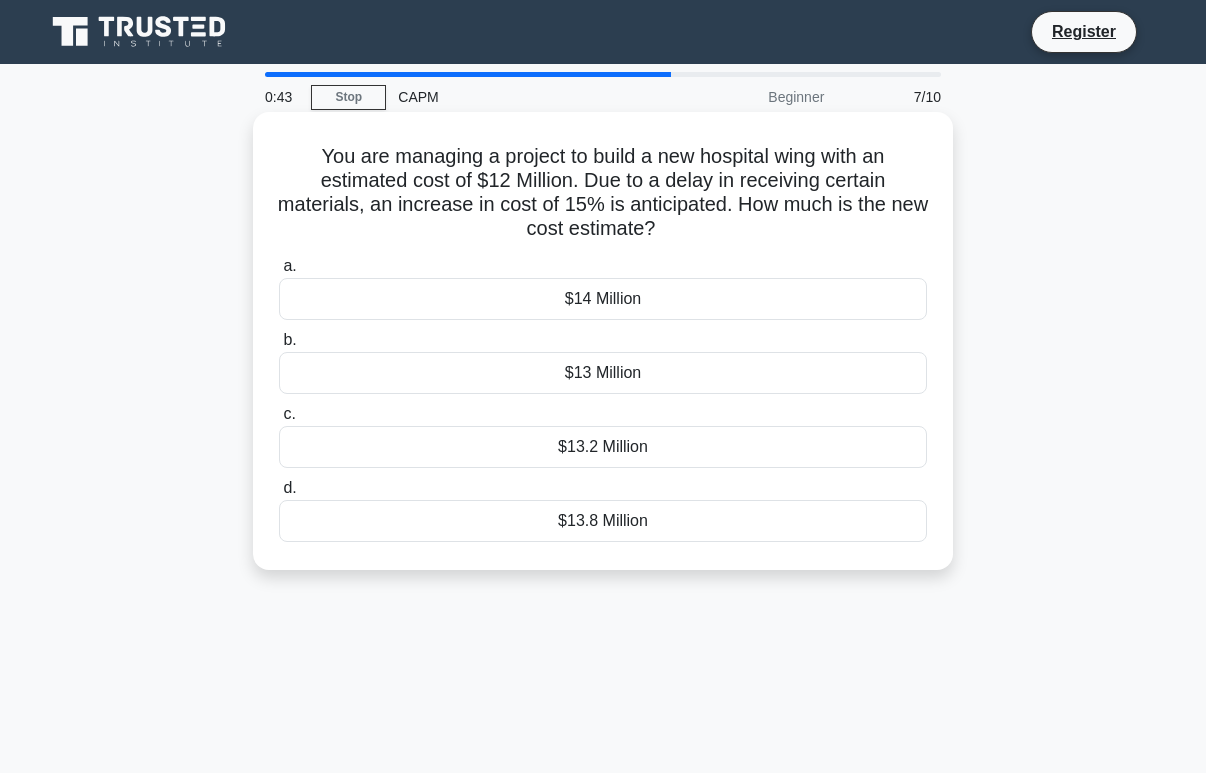 click on "$13.8 Million" at bounding box center [603, 521] 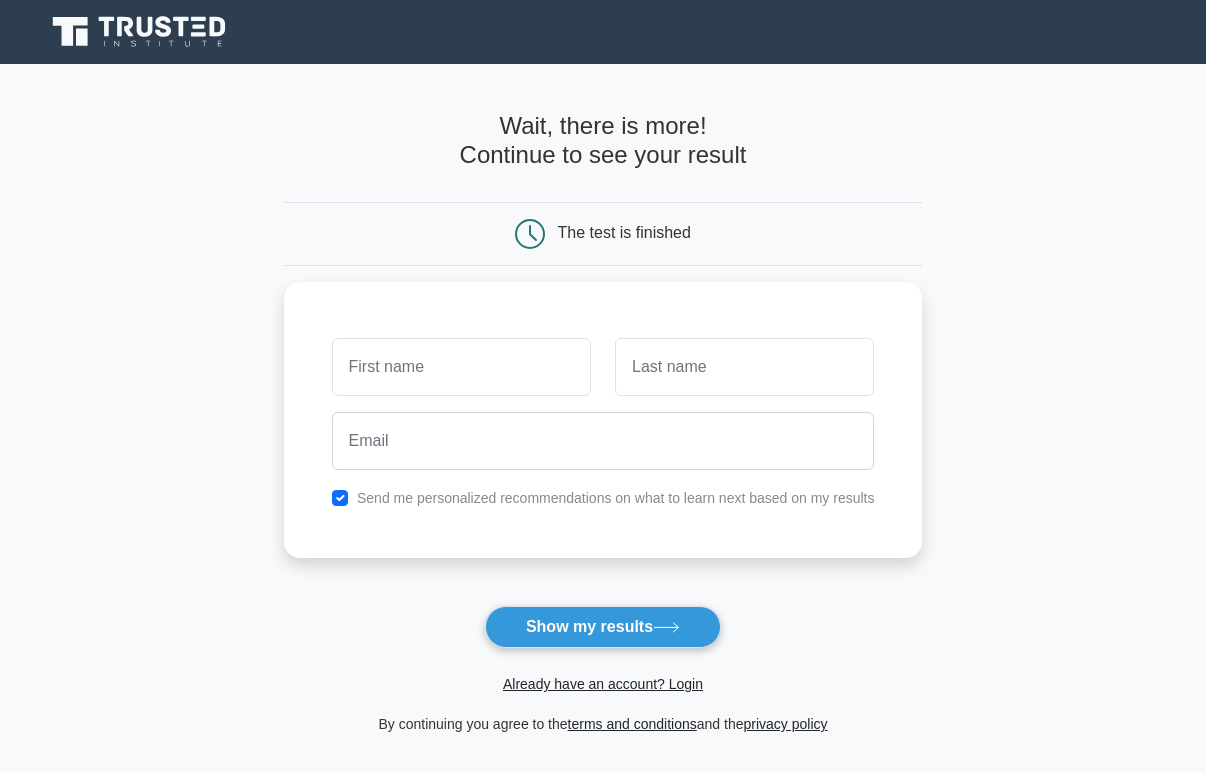 scroll, scrollTop: 0, scrollLeft: 0, axis: both 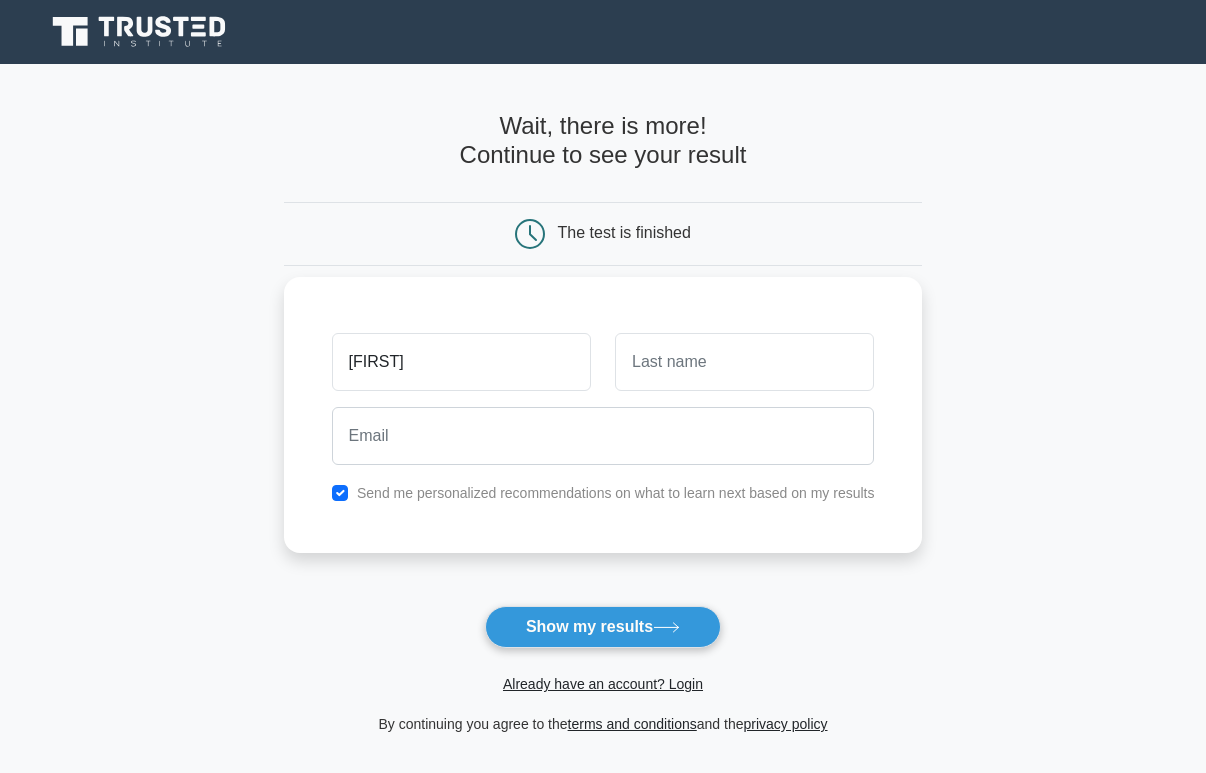 type on "[FIRST]" 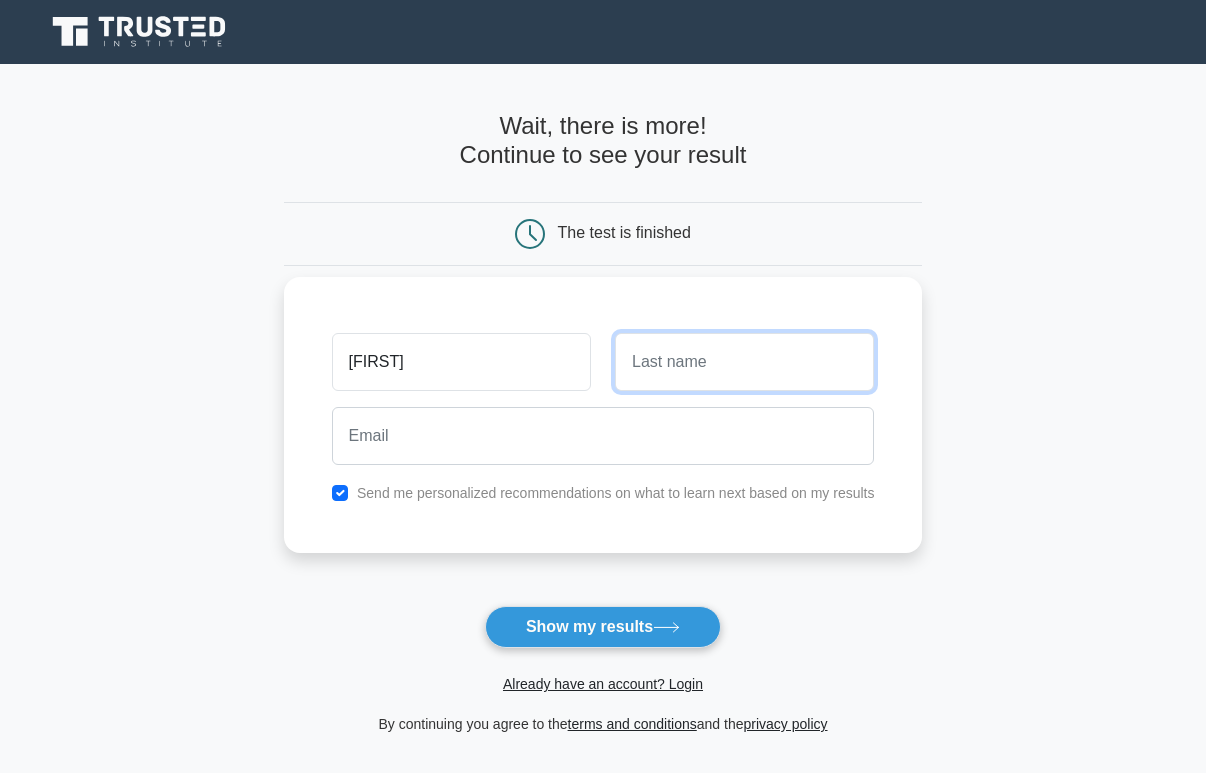 click at bounding box center [744, 362] 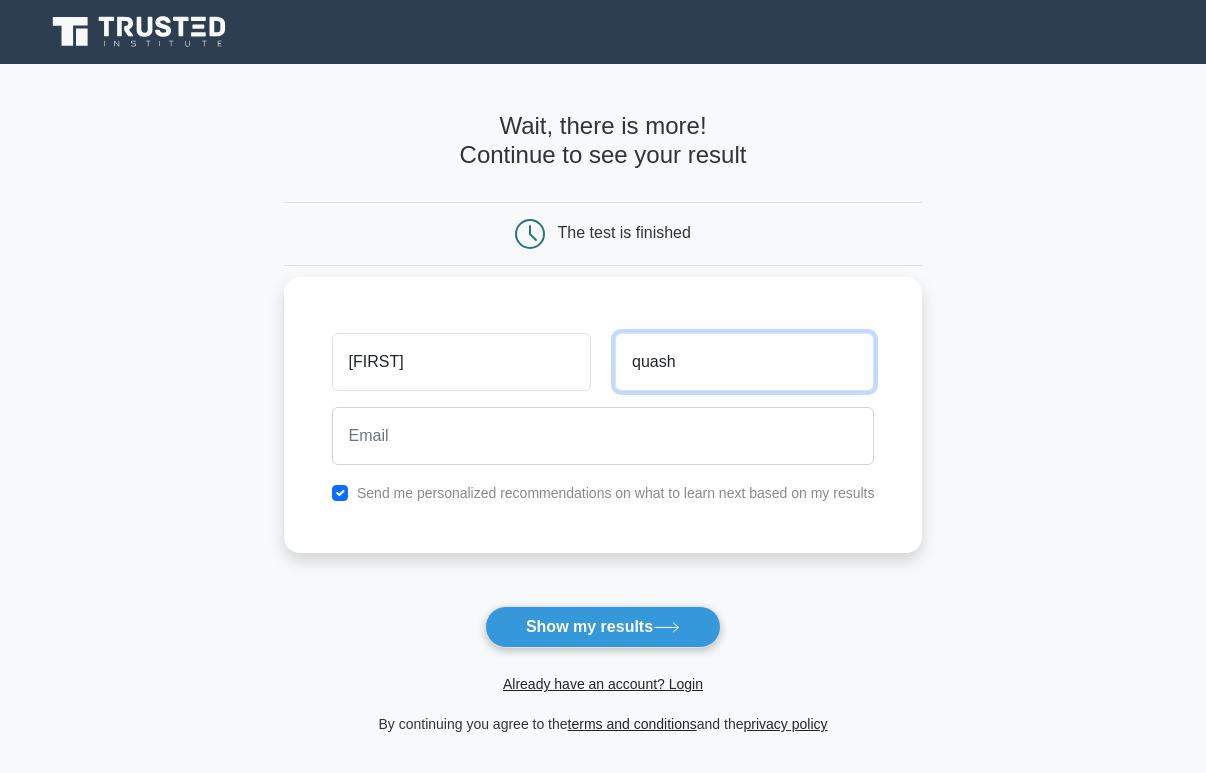 type on "quash" 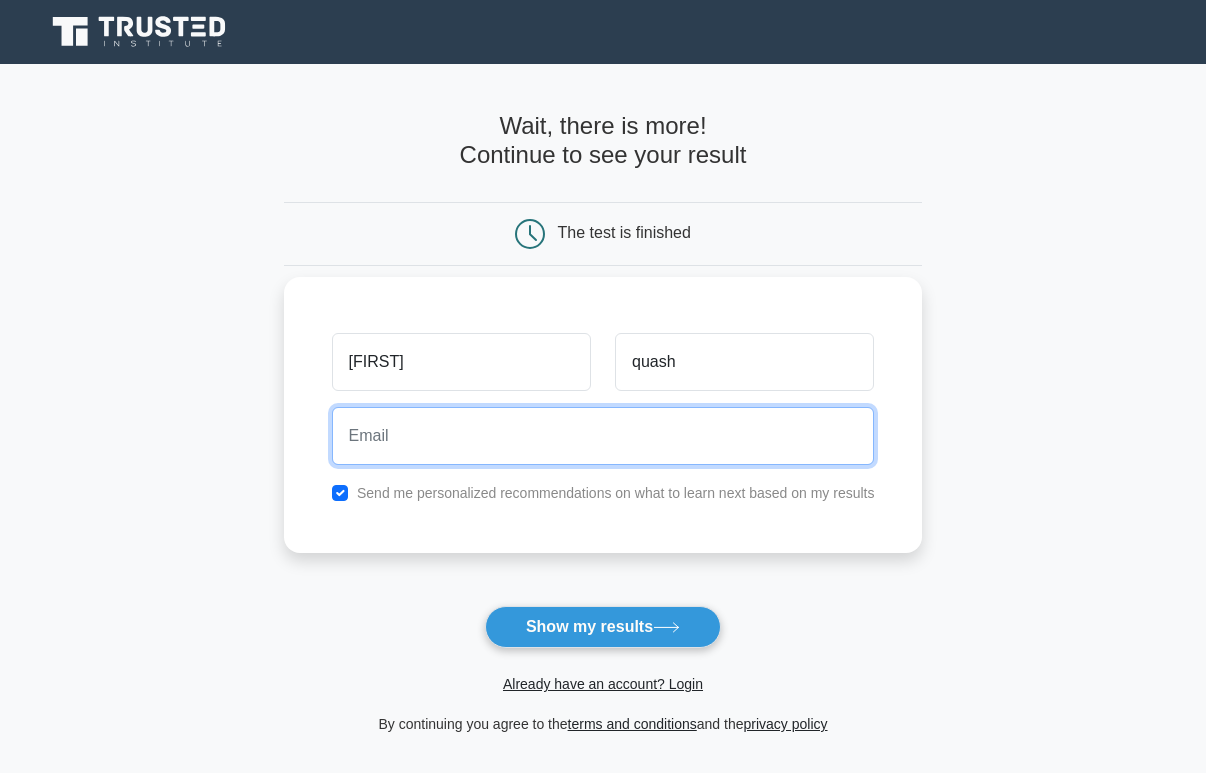 click at bounding box center (603, 436) 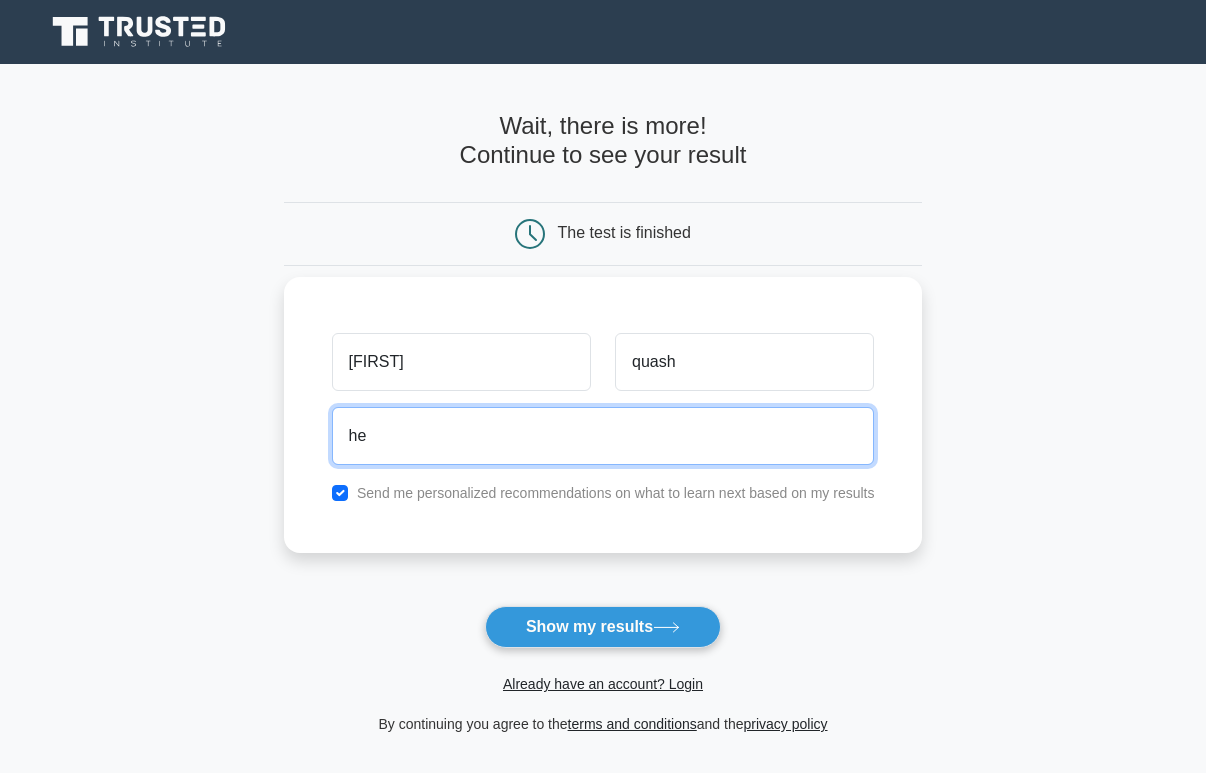 type on "[EMAIL]" 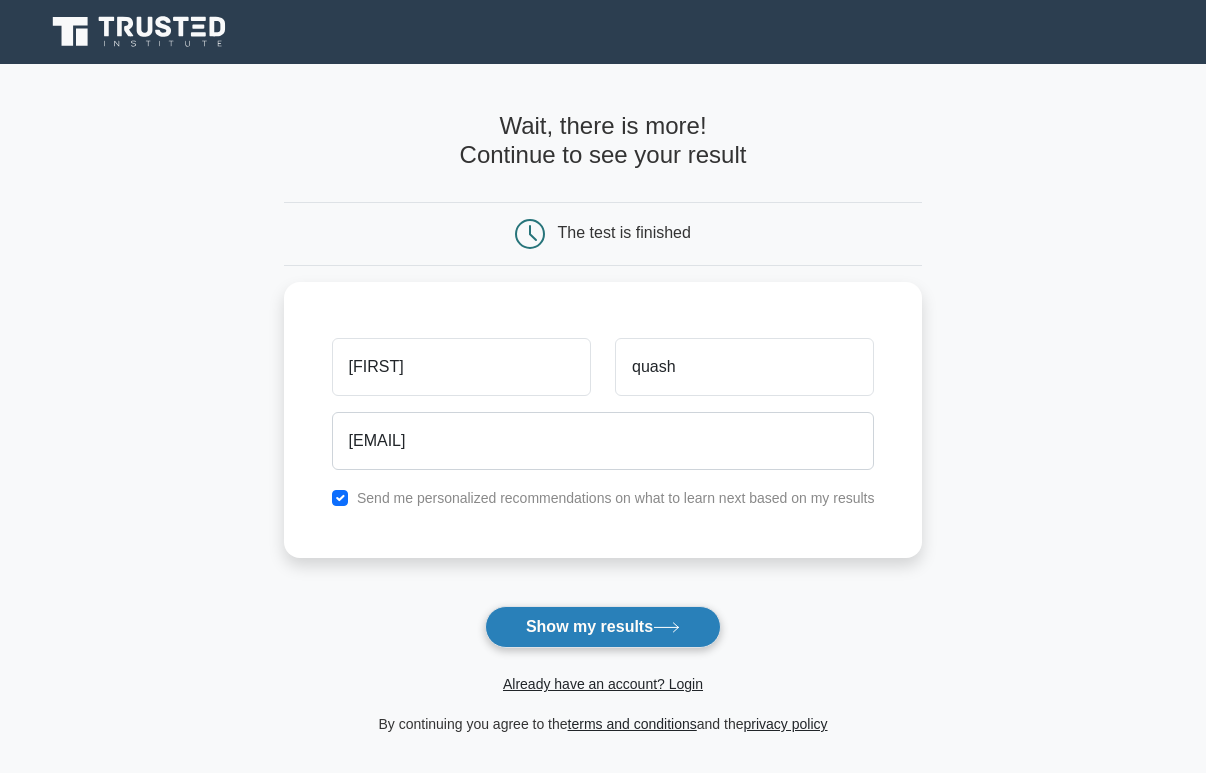 click on "Show my results" at bounding box center [603, 627] 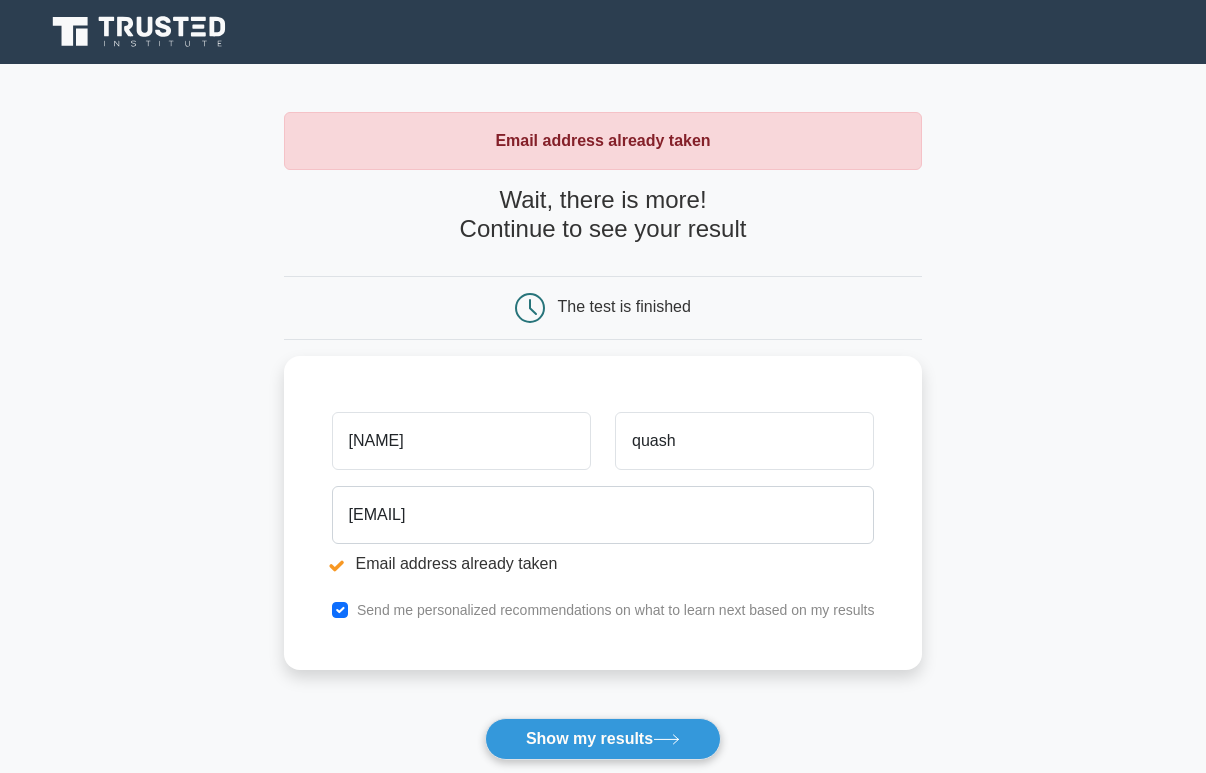 scroll, scrollTop: 0, scrollLeft: 0, axis: both 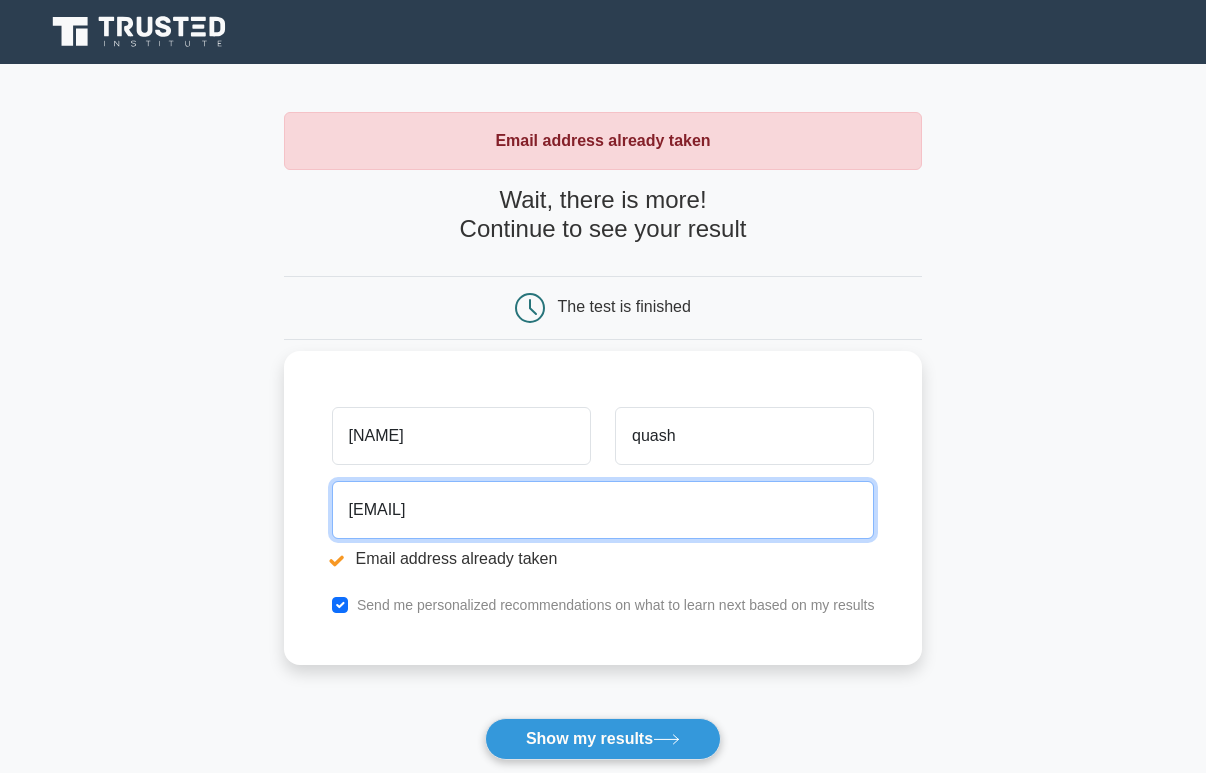click on "[EMAIL]" at bounding box center (603, 510) 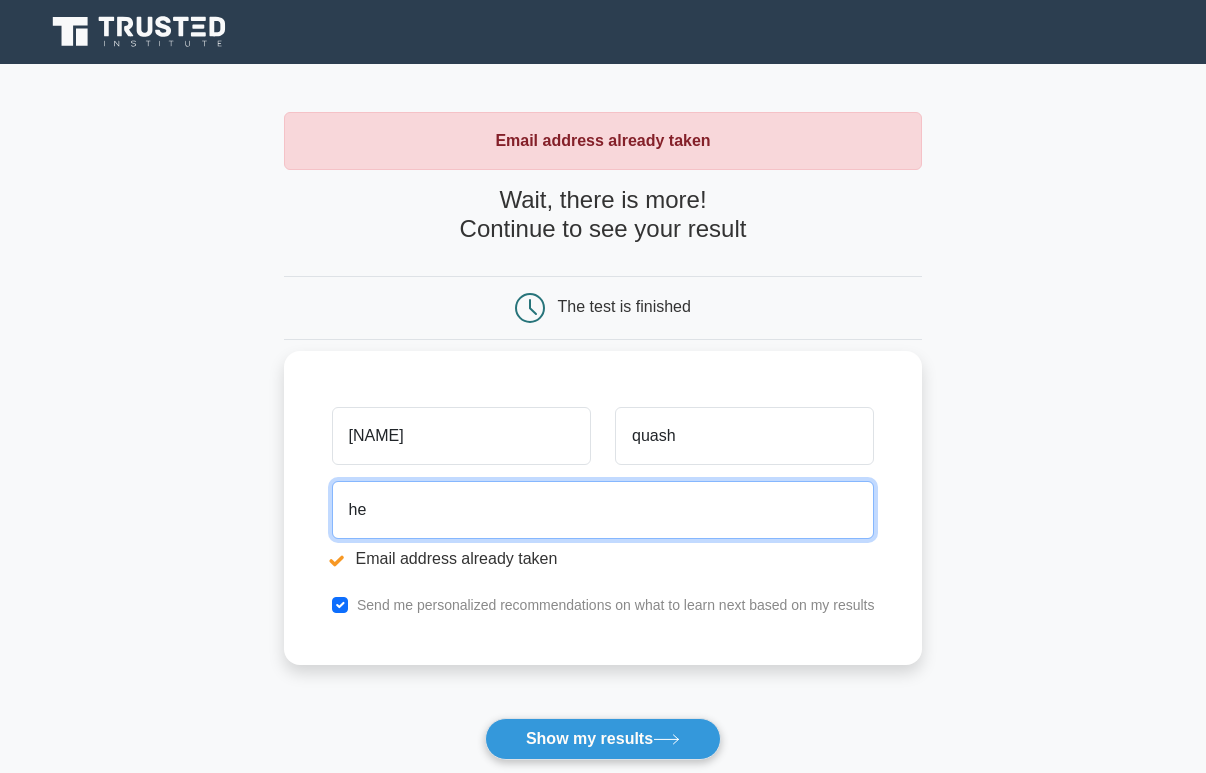 type on "h" 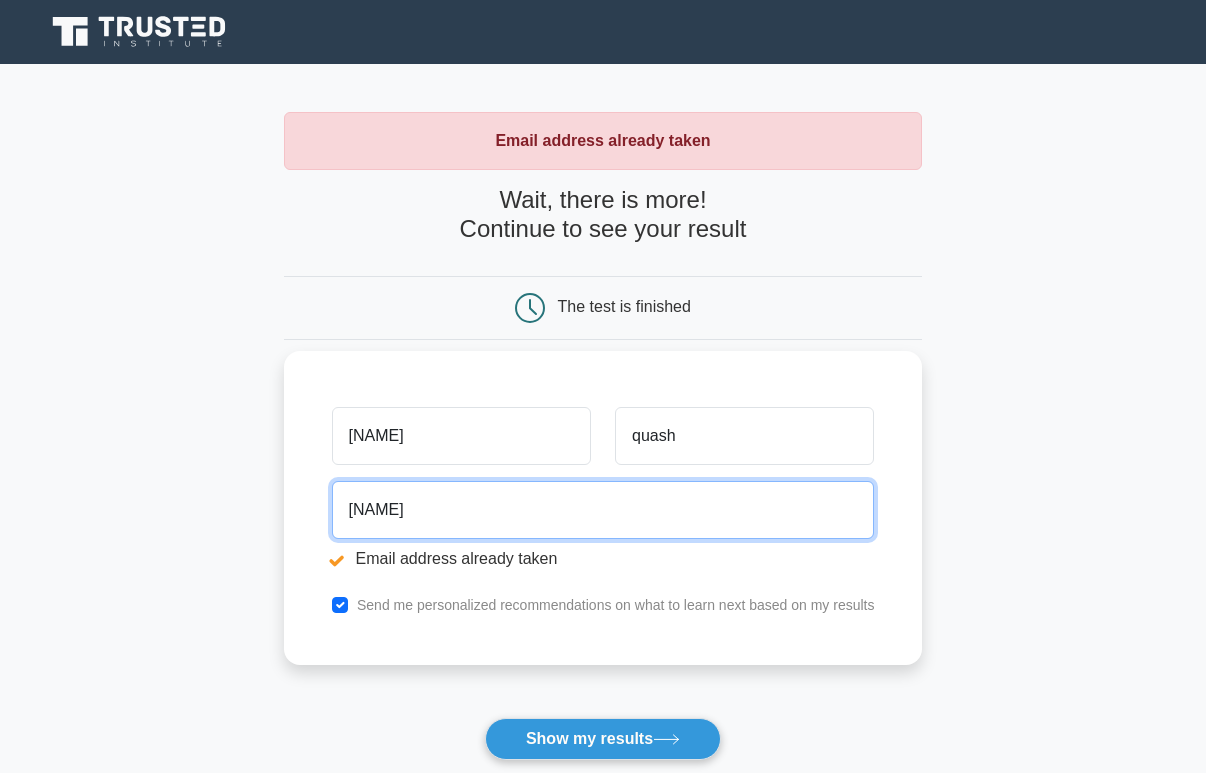 type on "[EMAIL]" 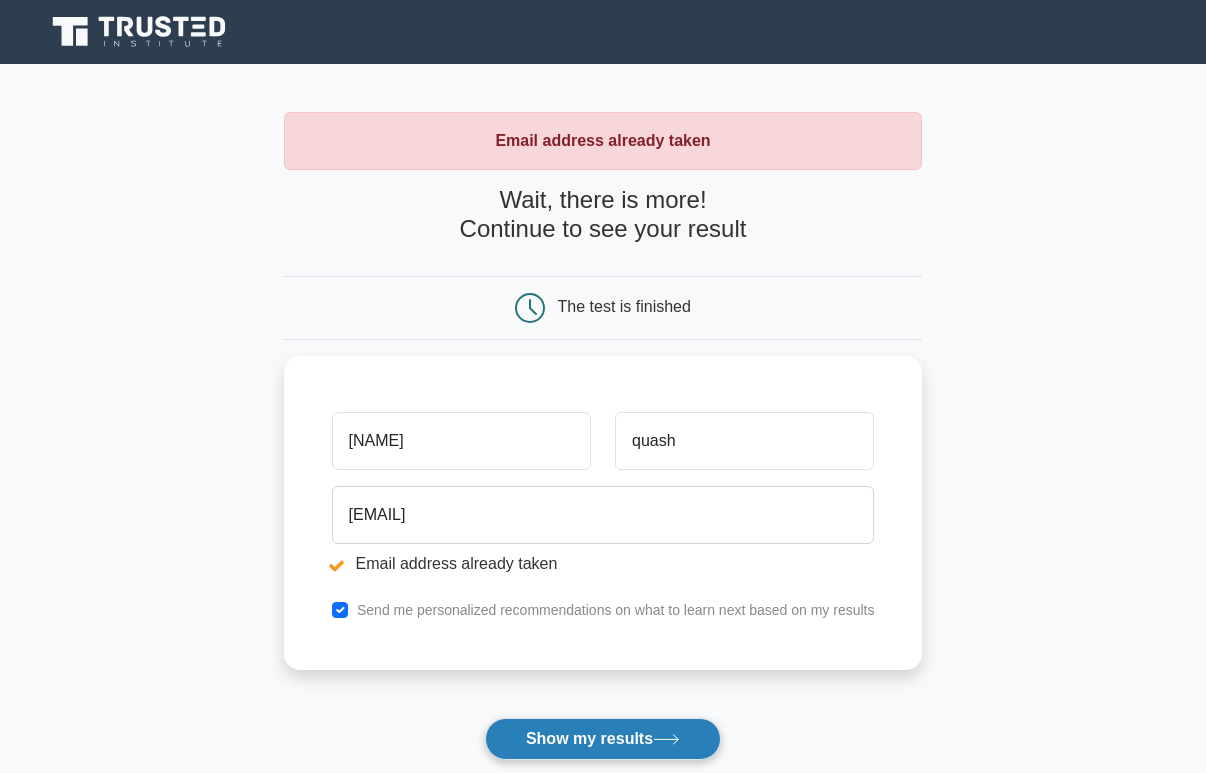 click on "Show my results" at bounding box center (603, 739) 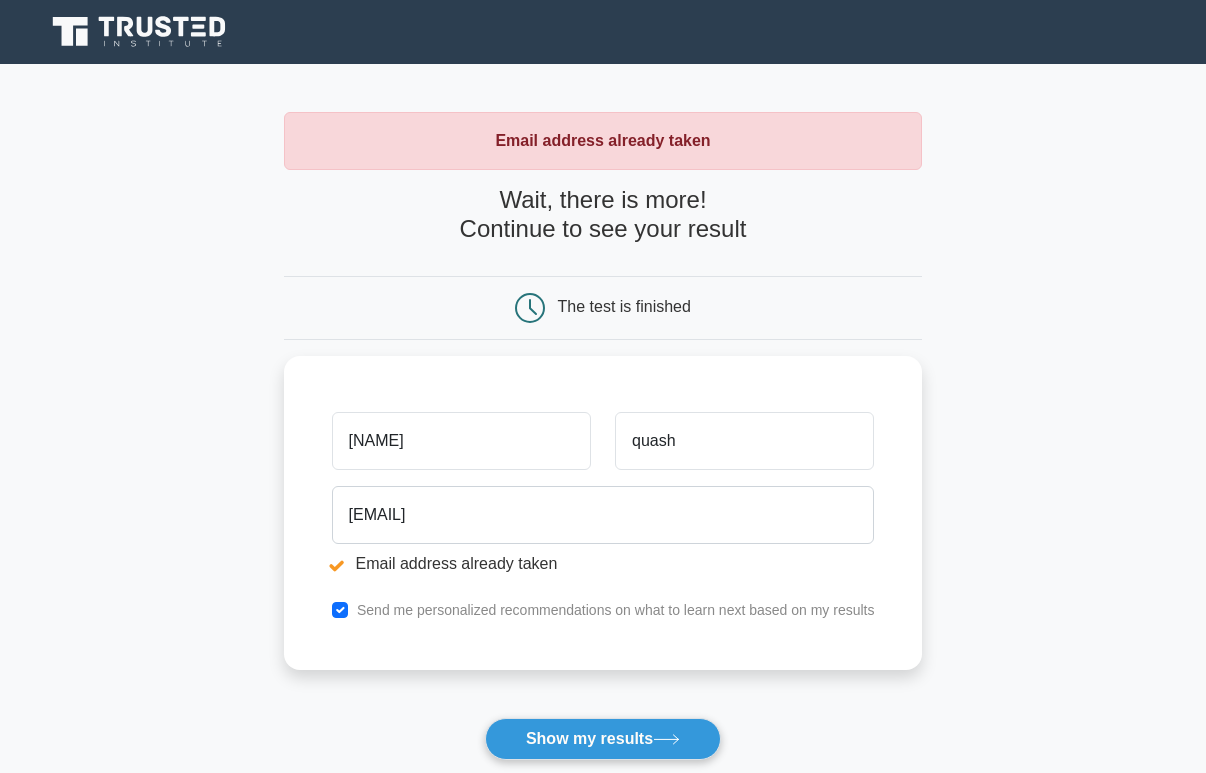 scroll, scrollTop: 0, scrollLeft: 0, axis: both 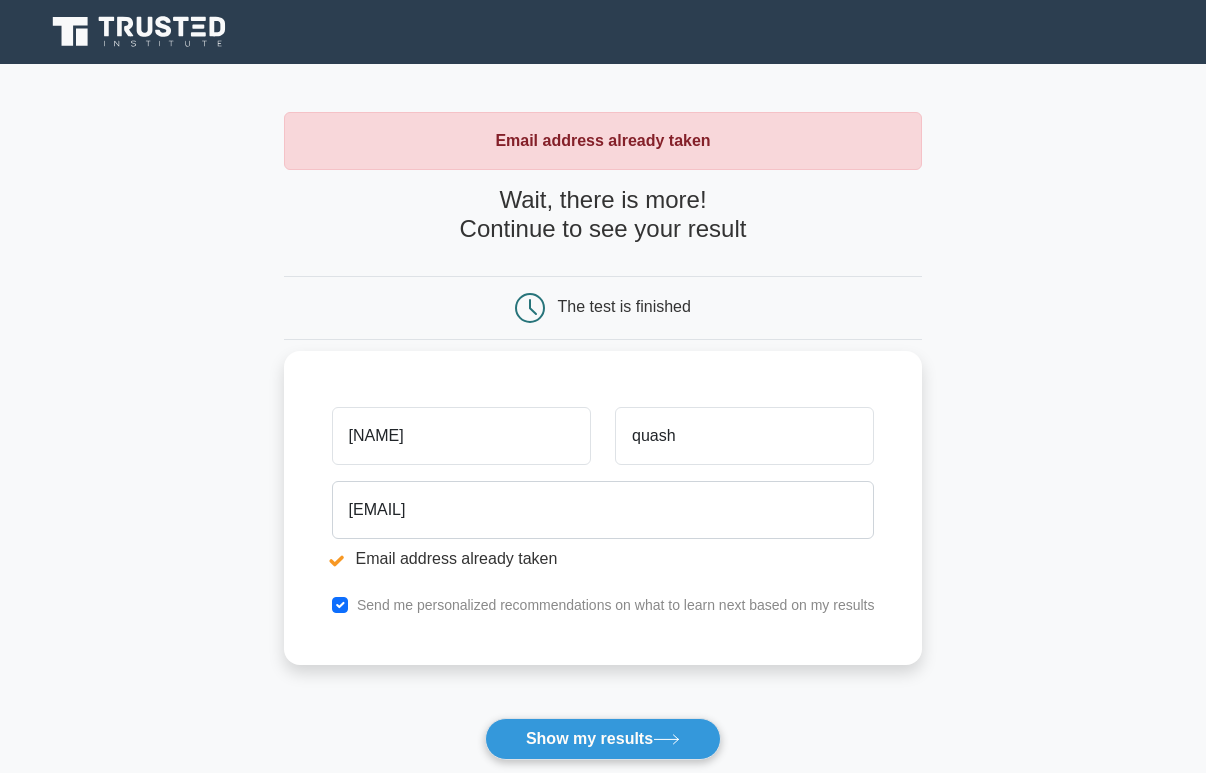 click on "[EMAIL]
Email address already taken" at bounding box center [603, 529] 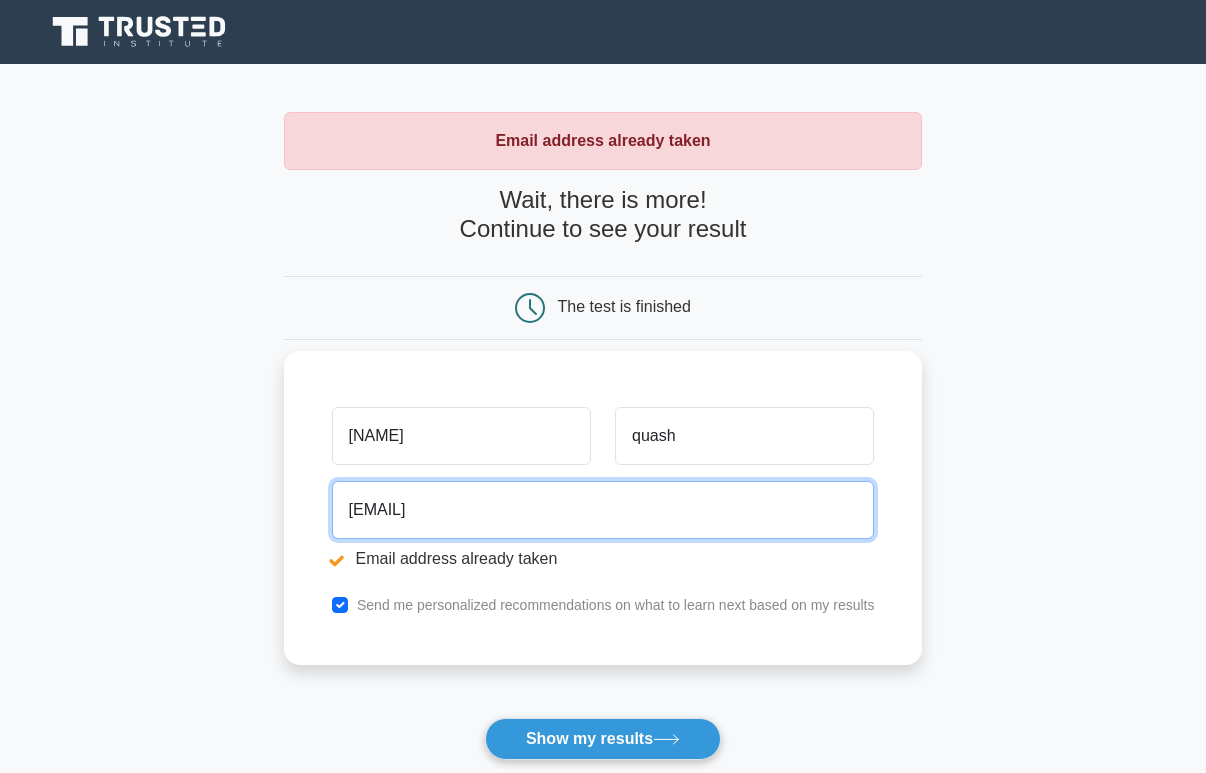 click on "[EMAIL]" at bounding box center [603, 510] 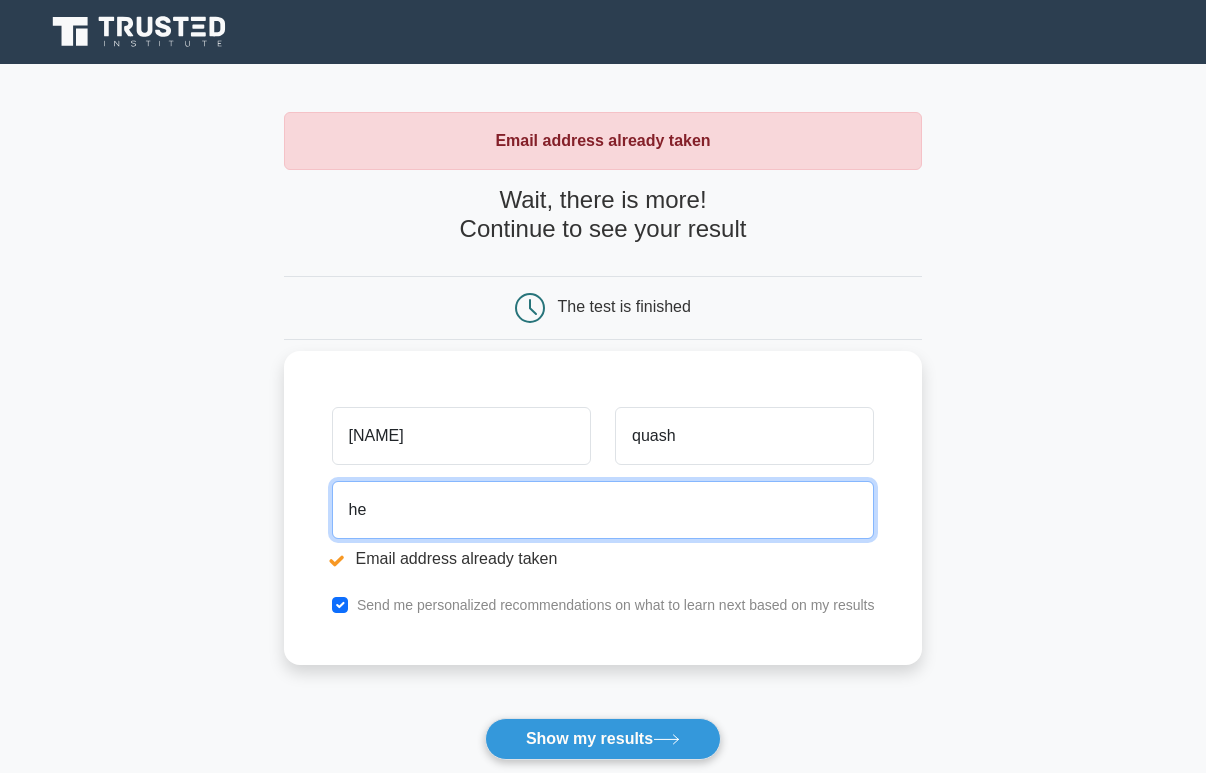 type on "h" 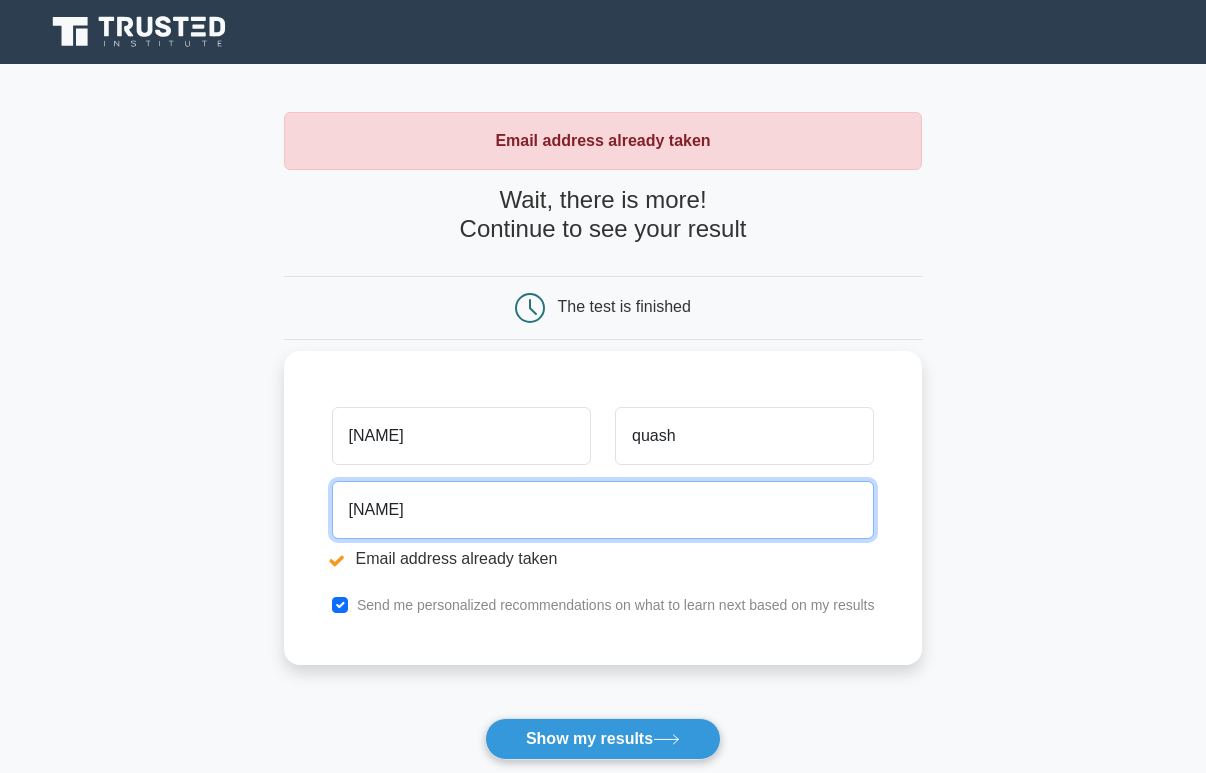 type on "[EMAIL]" 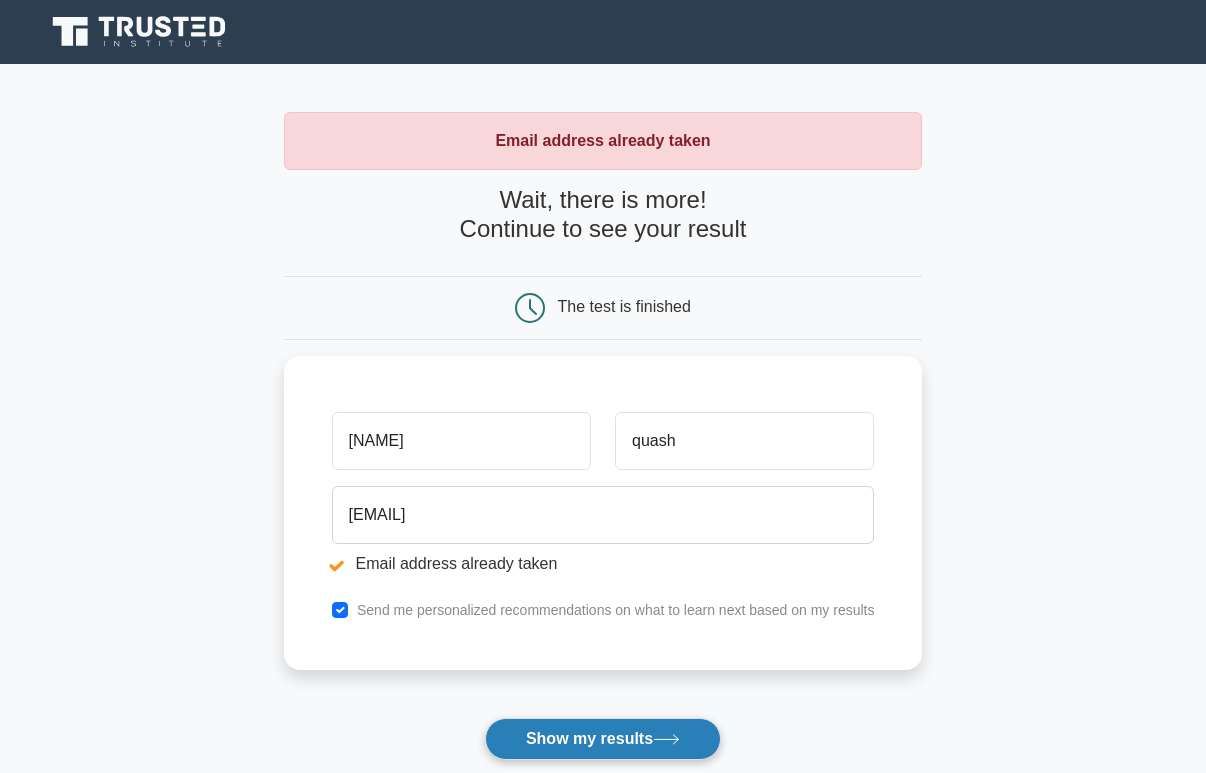 click on "Show my results" at bounding box center [603, 739] 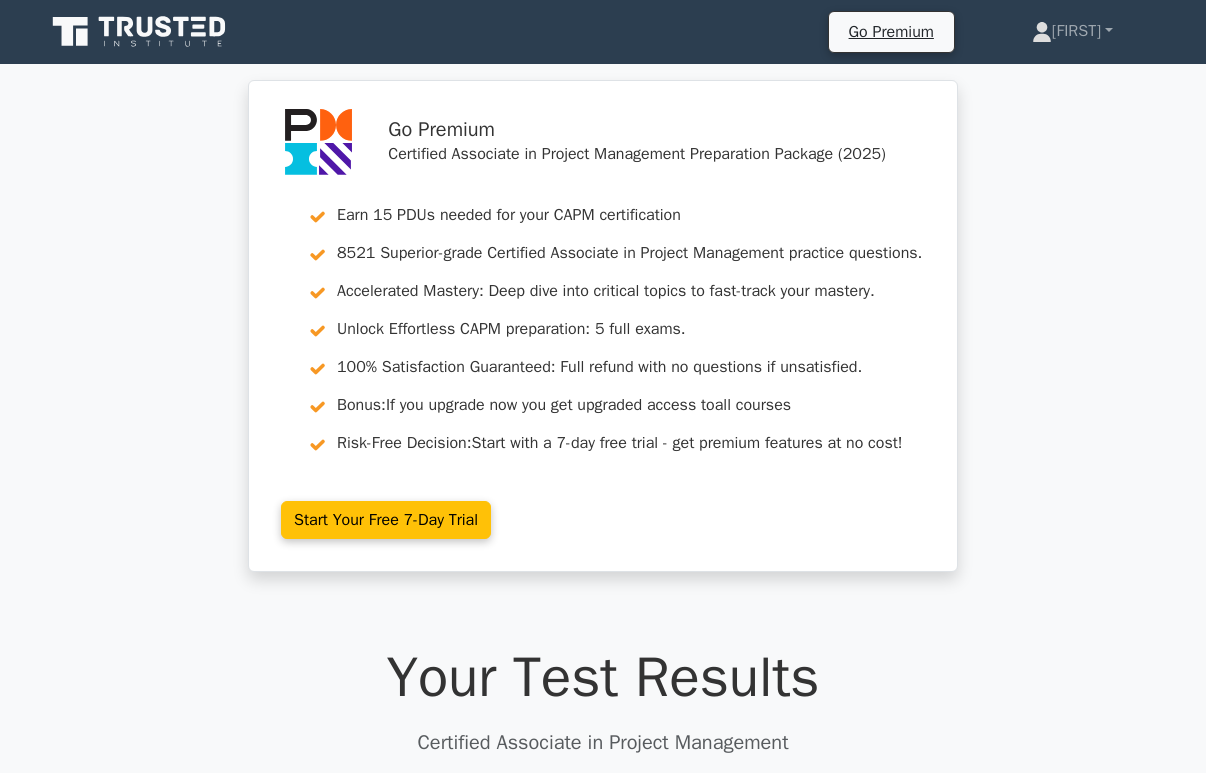 scroll, scrollTop: 0, scrollLeft: 0, axis: both 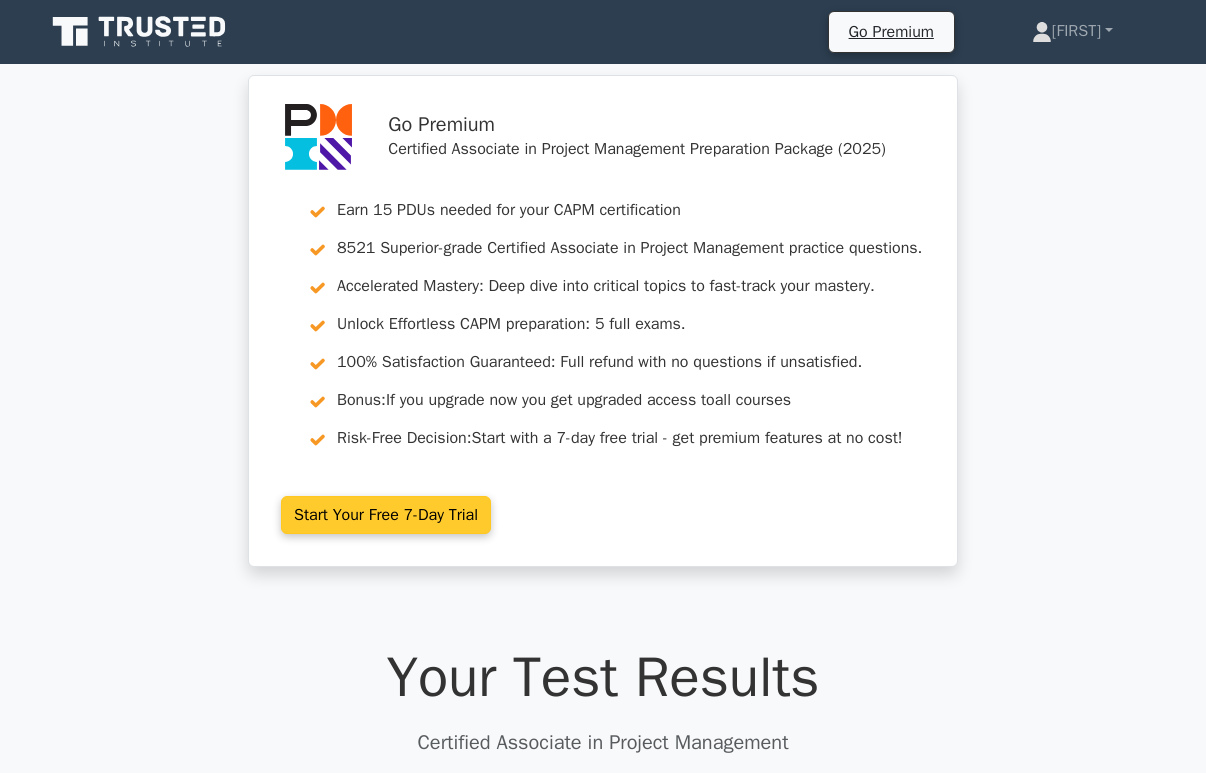 click on "Start Your Free 7-Day Trial" at bounding box center [386, 515] 